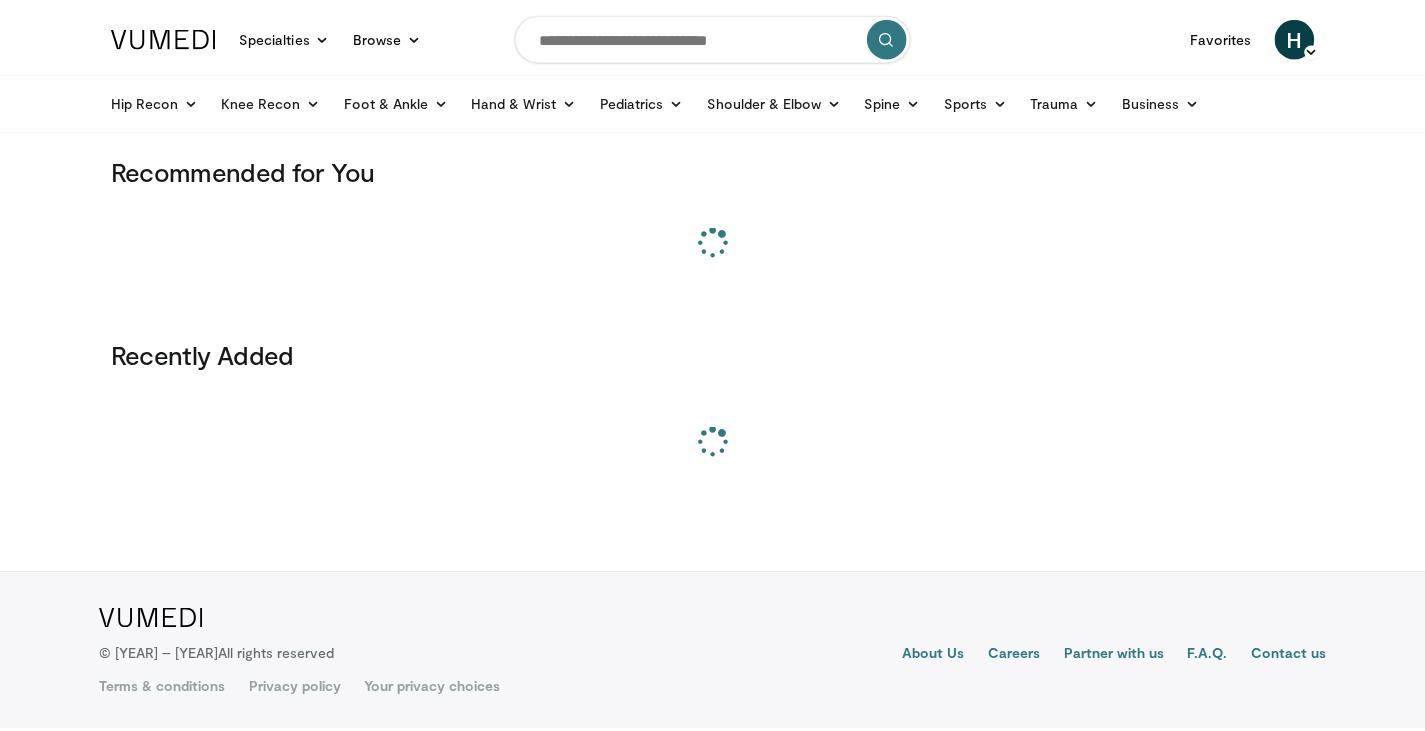 scroll, scrollTop: 0, scrollLeft: 0, axis: both 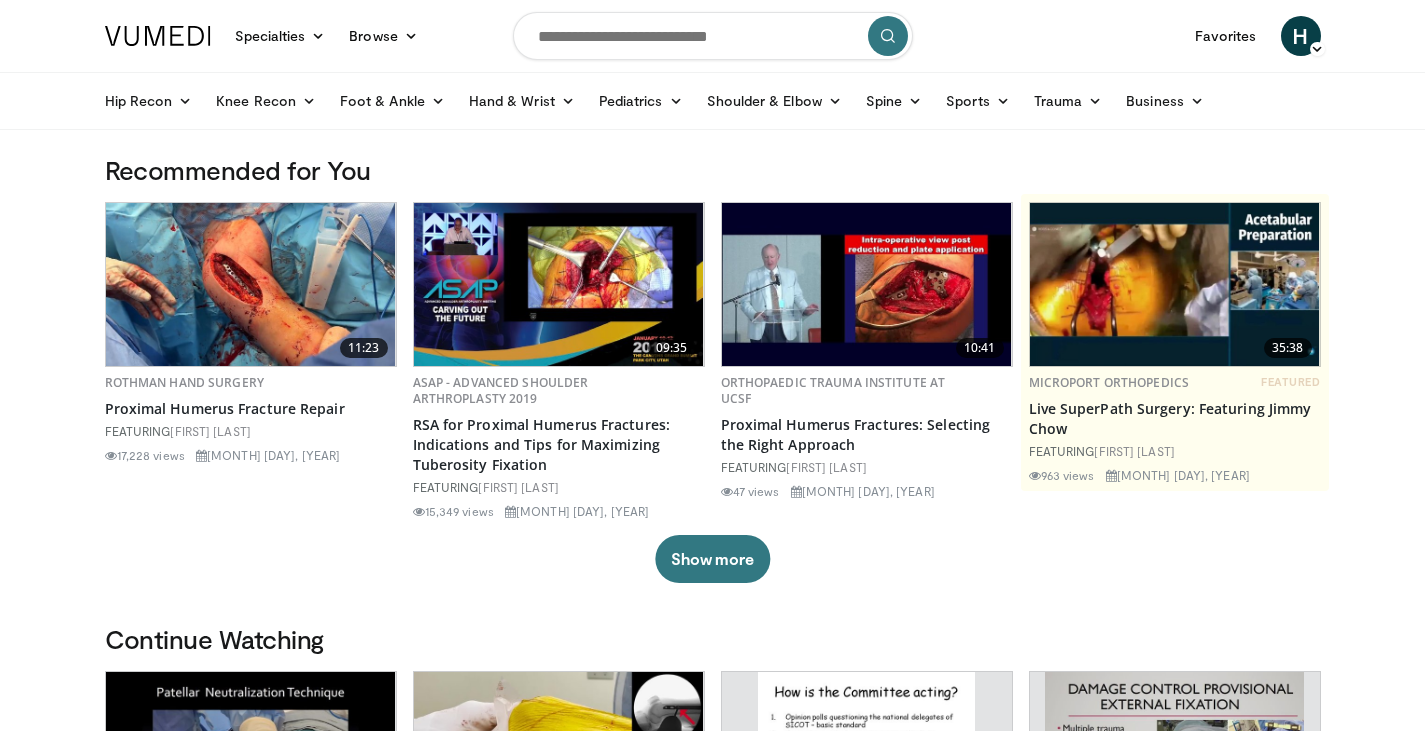 click at bounding box center (713, 36) 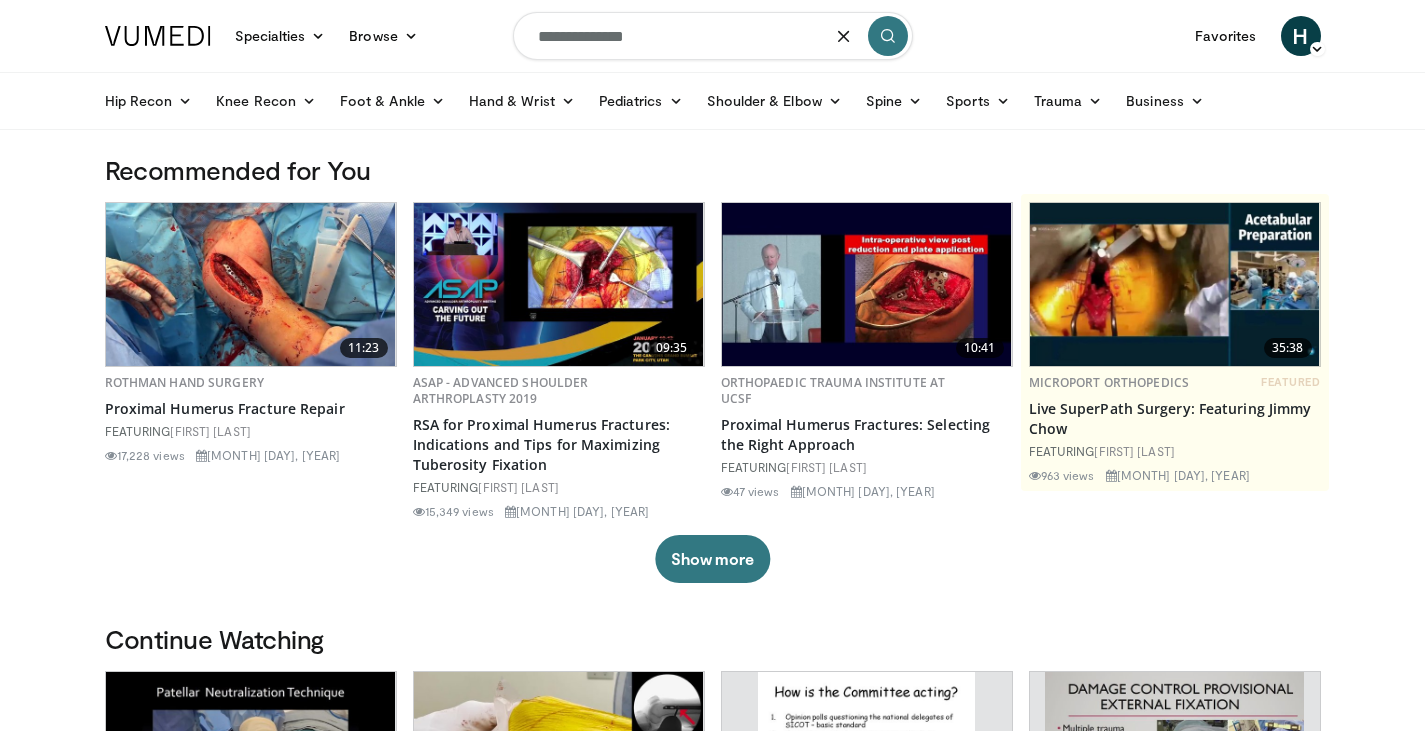 type on "**********" 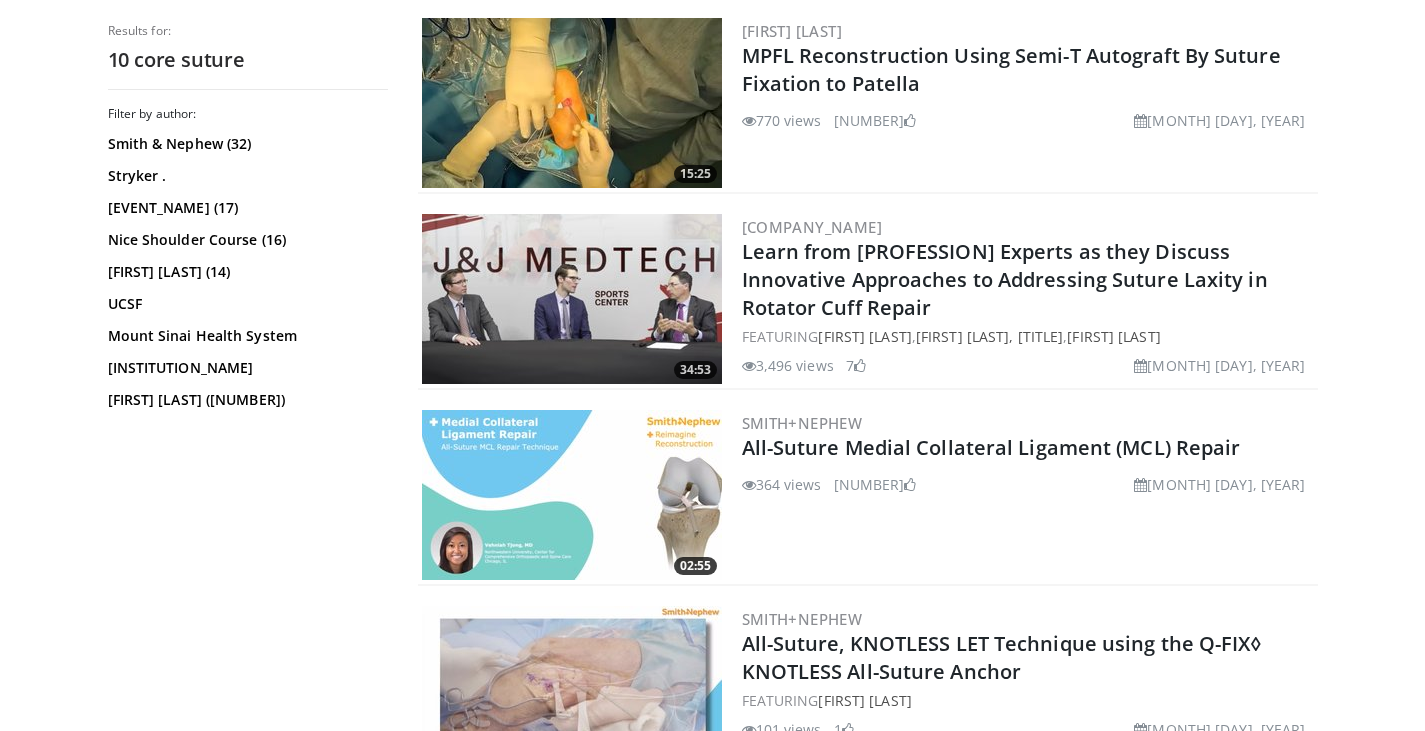 scroll, scrollTop: 0, scrollLeft: 0, axis: both 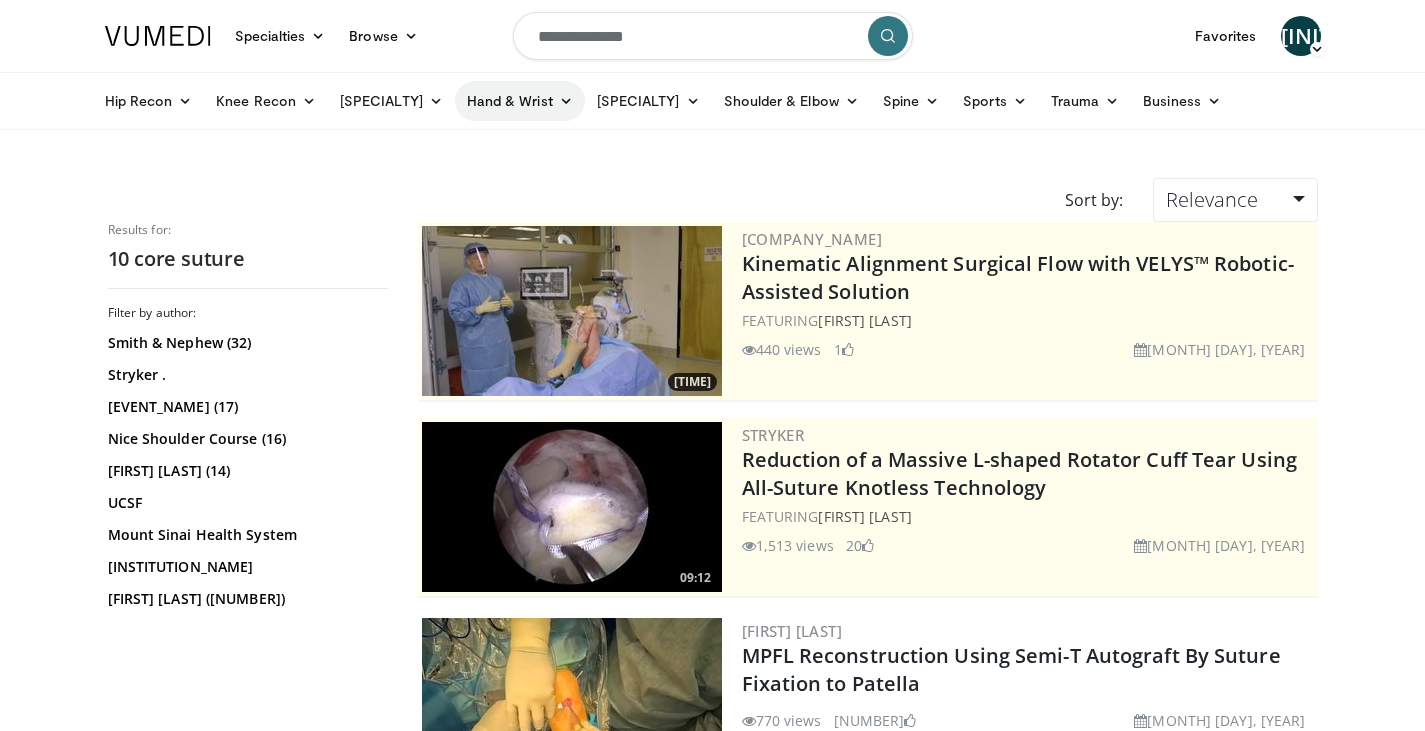 click on "Hand & Wrist" at bounding box center (520, 101) 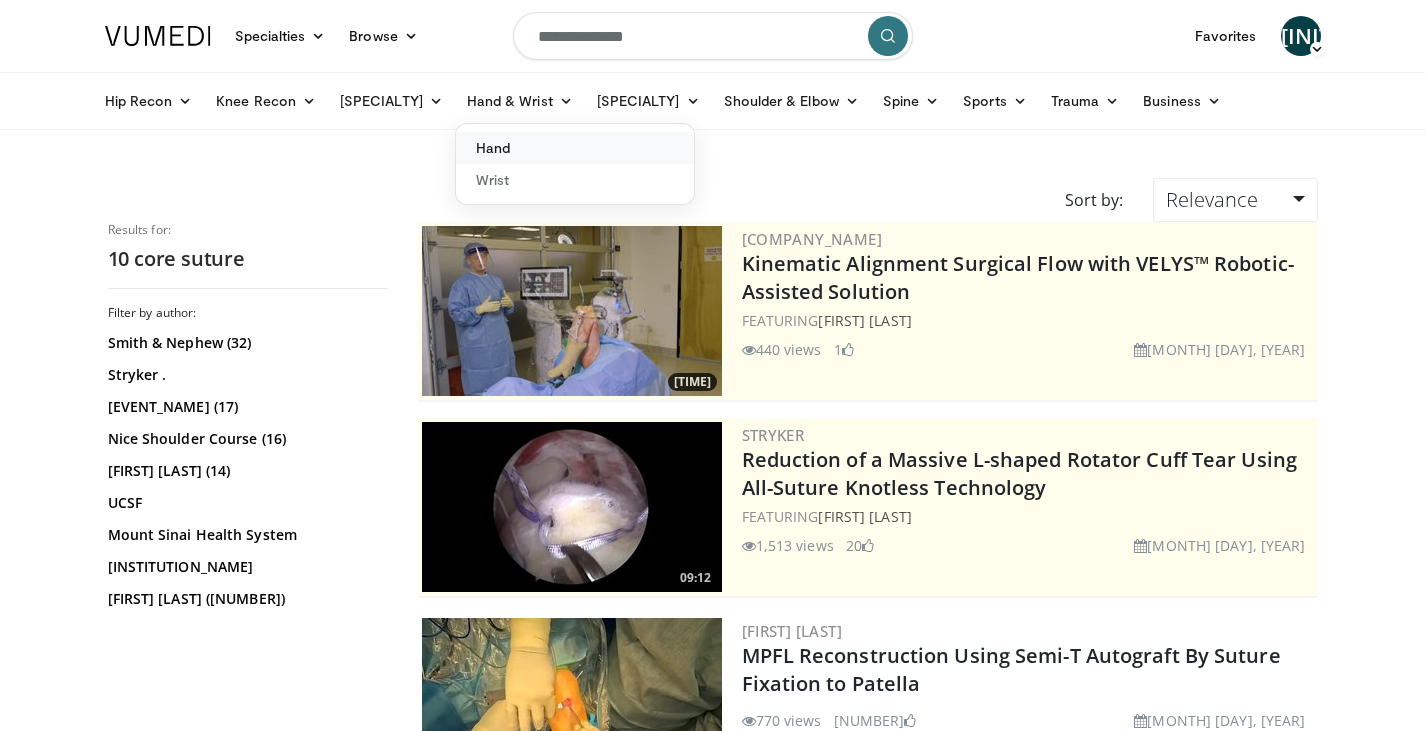 click on "Hand" at bounding box center [575, 148] 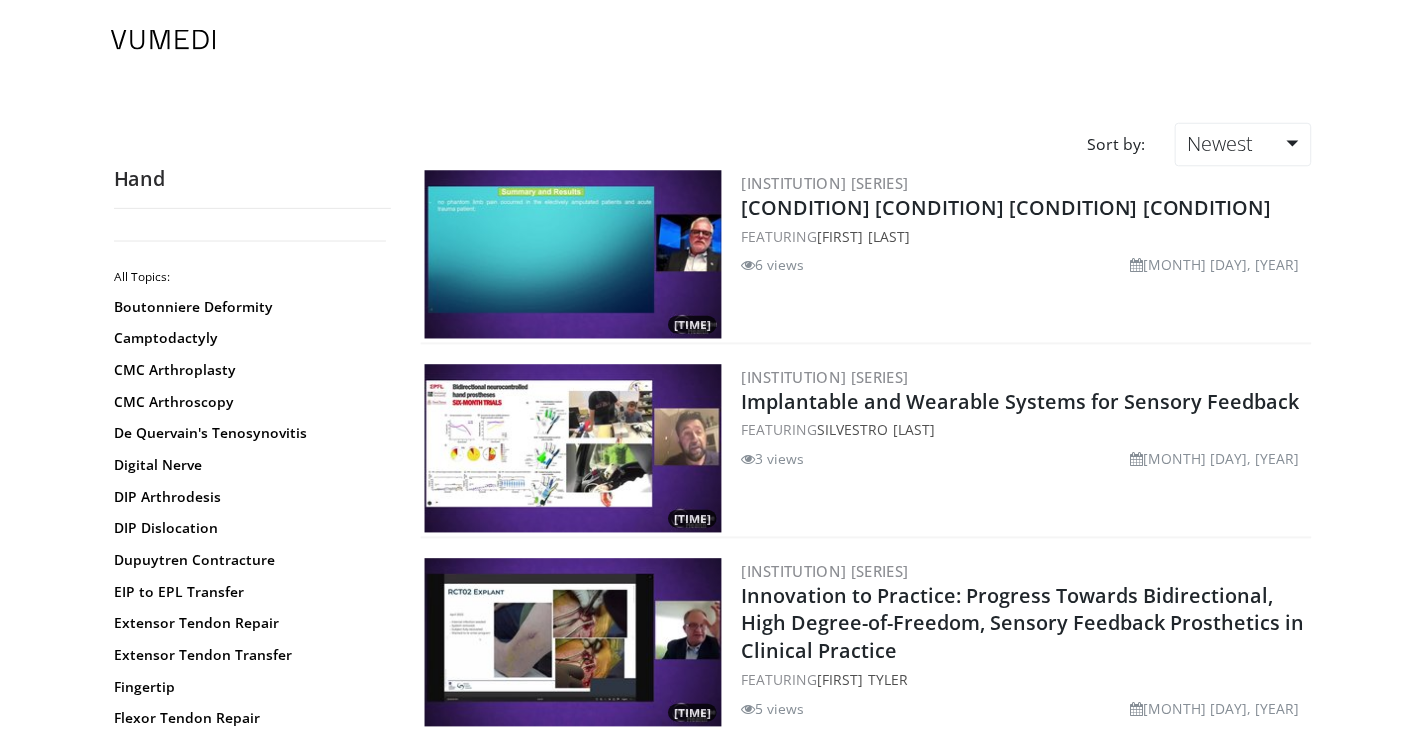 scroll, scrollTop: 0, scrollLeft: 0, axis: both 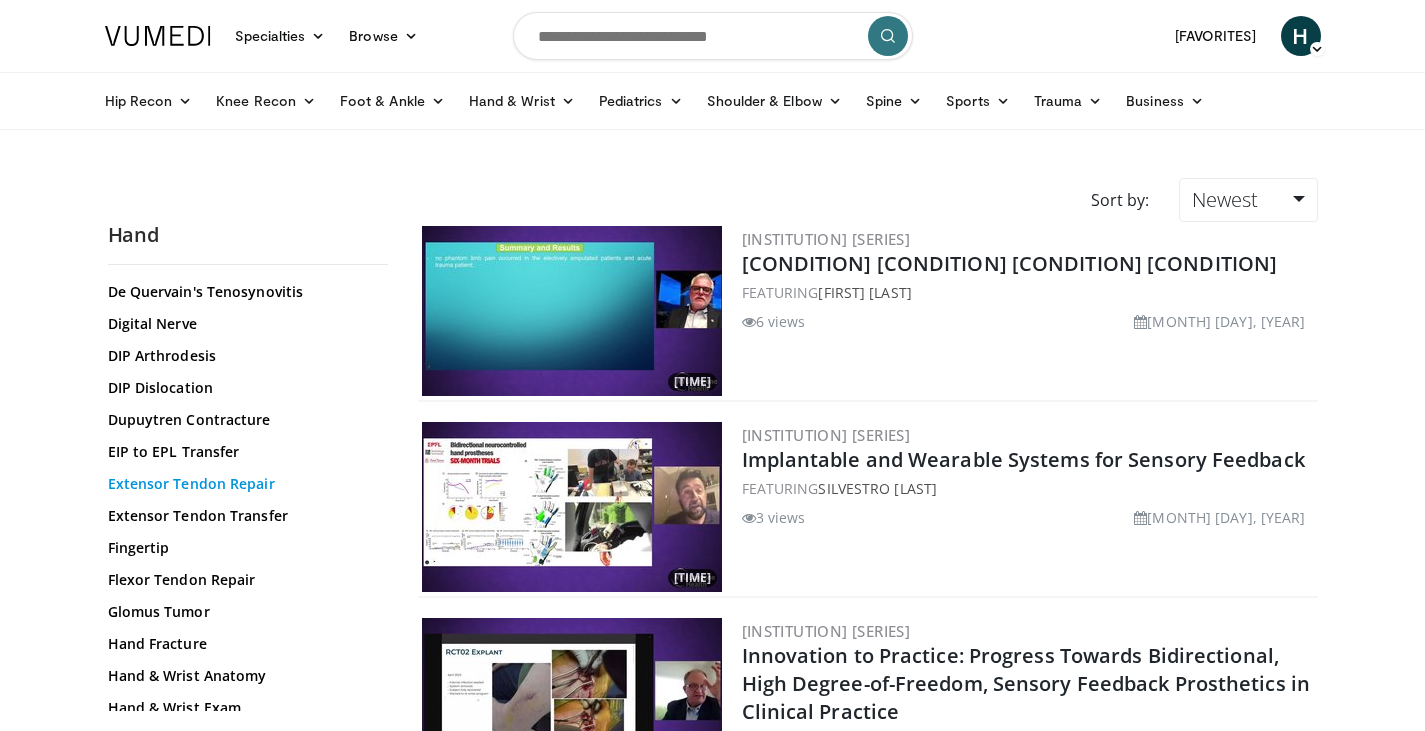 click on "Extensor Tendon Repair" at bounding box center (243, 484) 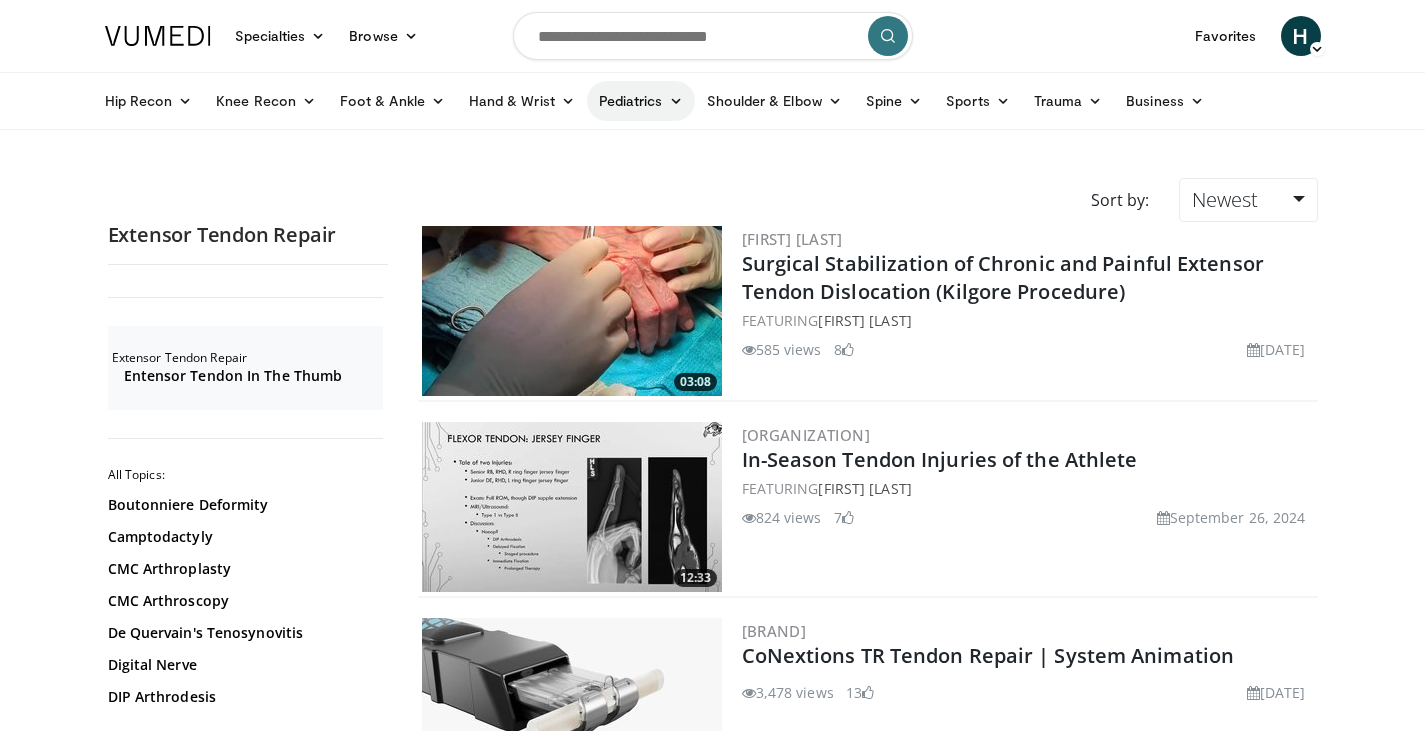 scroll, scrollTop: 0, scrollLeft: 0, axis: both 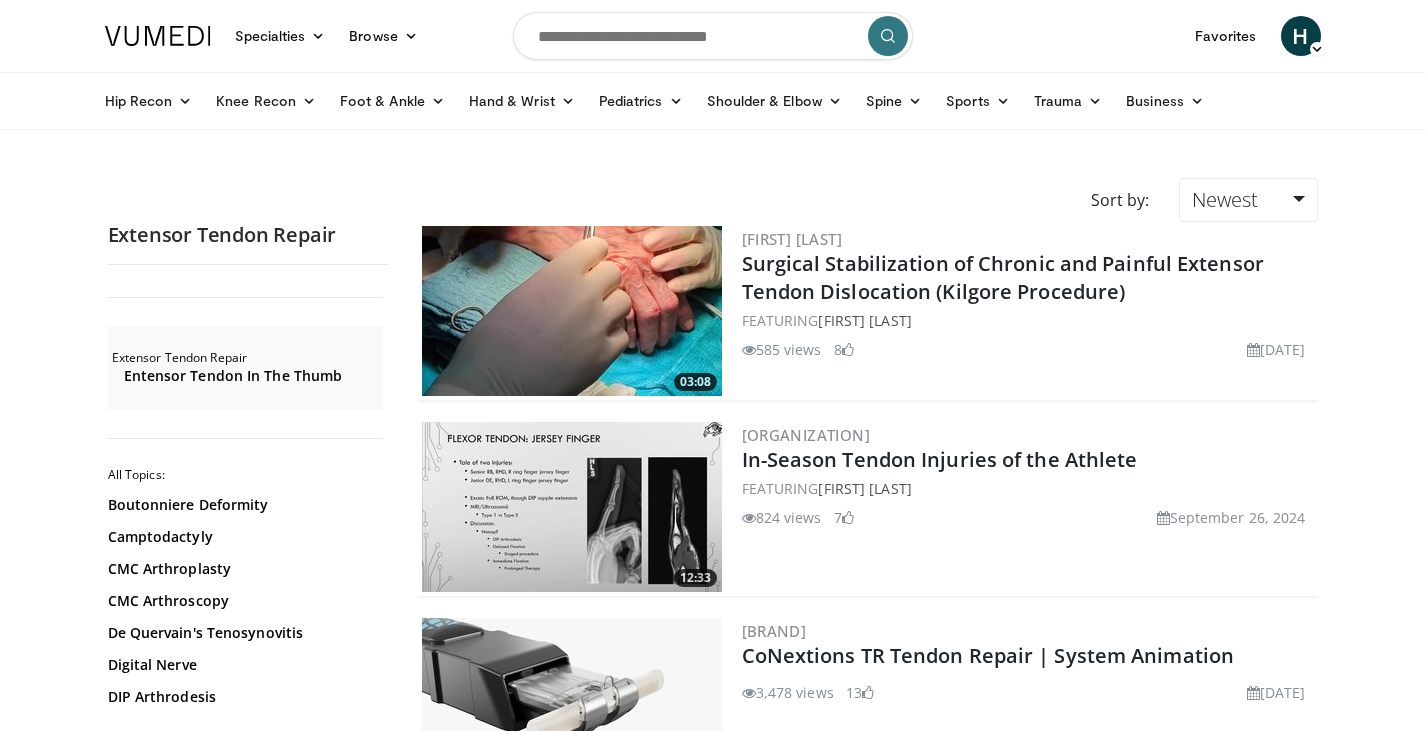 click at bounding box center [713, 36] 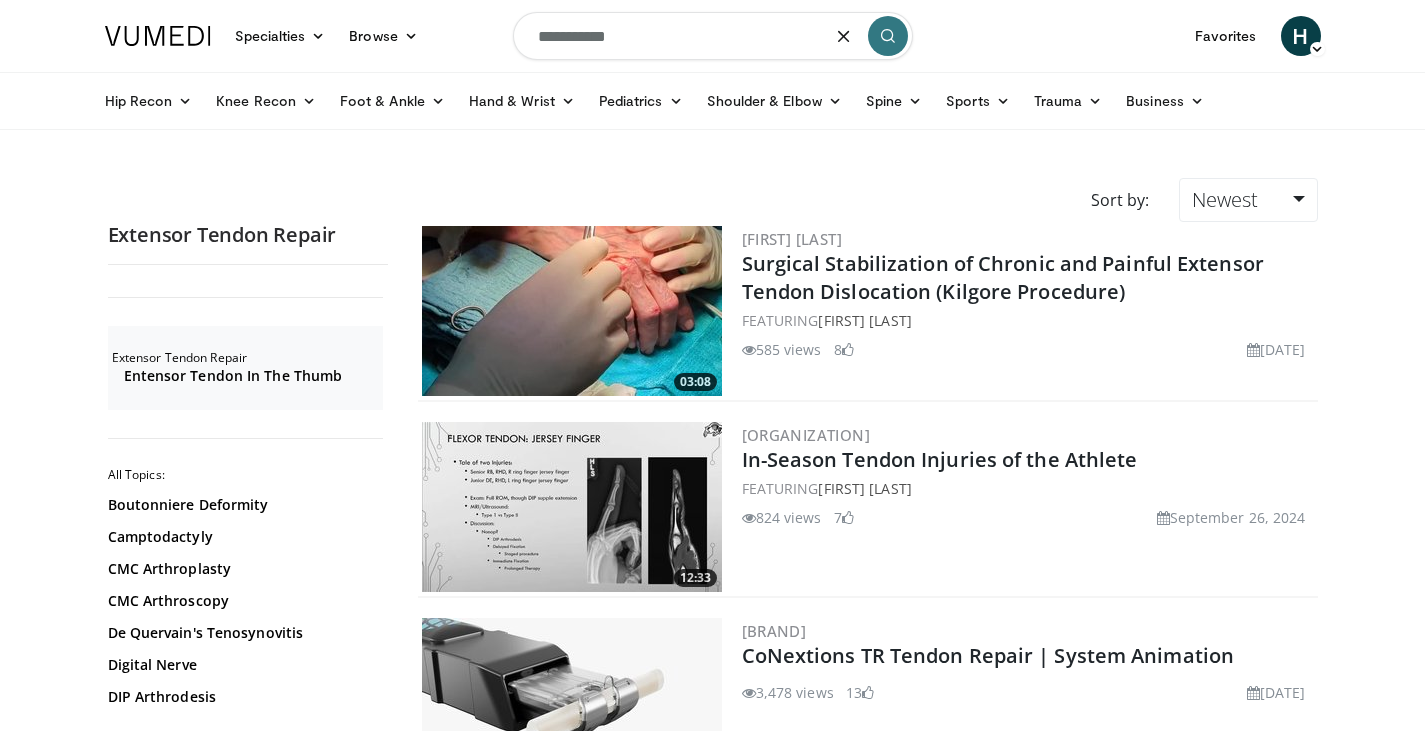 type on "**********" 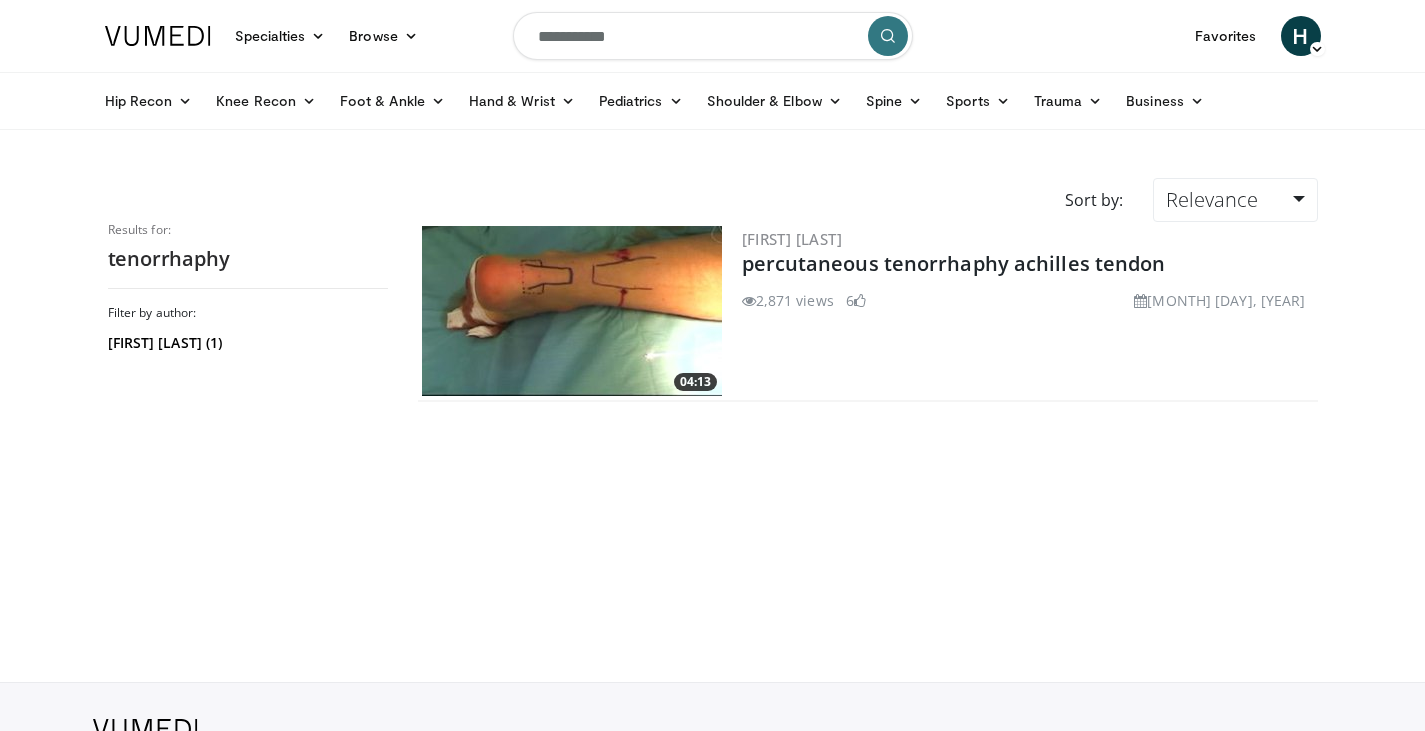 scroll, scrollTop: 0, scrollLeft: 0, axis: both 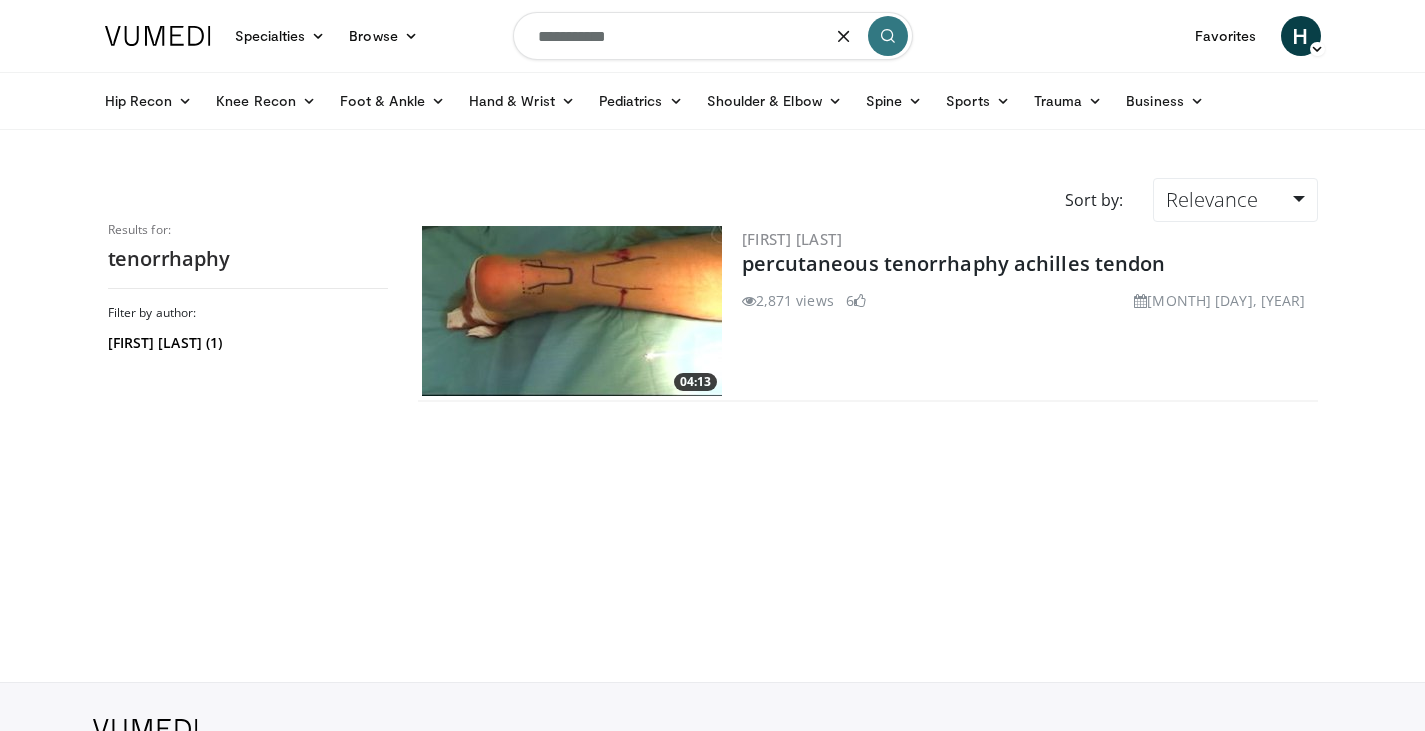 drag, startPoint x: 638, startPoint y: 40, endPoint x: 495, endPoint y: 52, distance: 143.50261 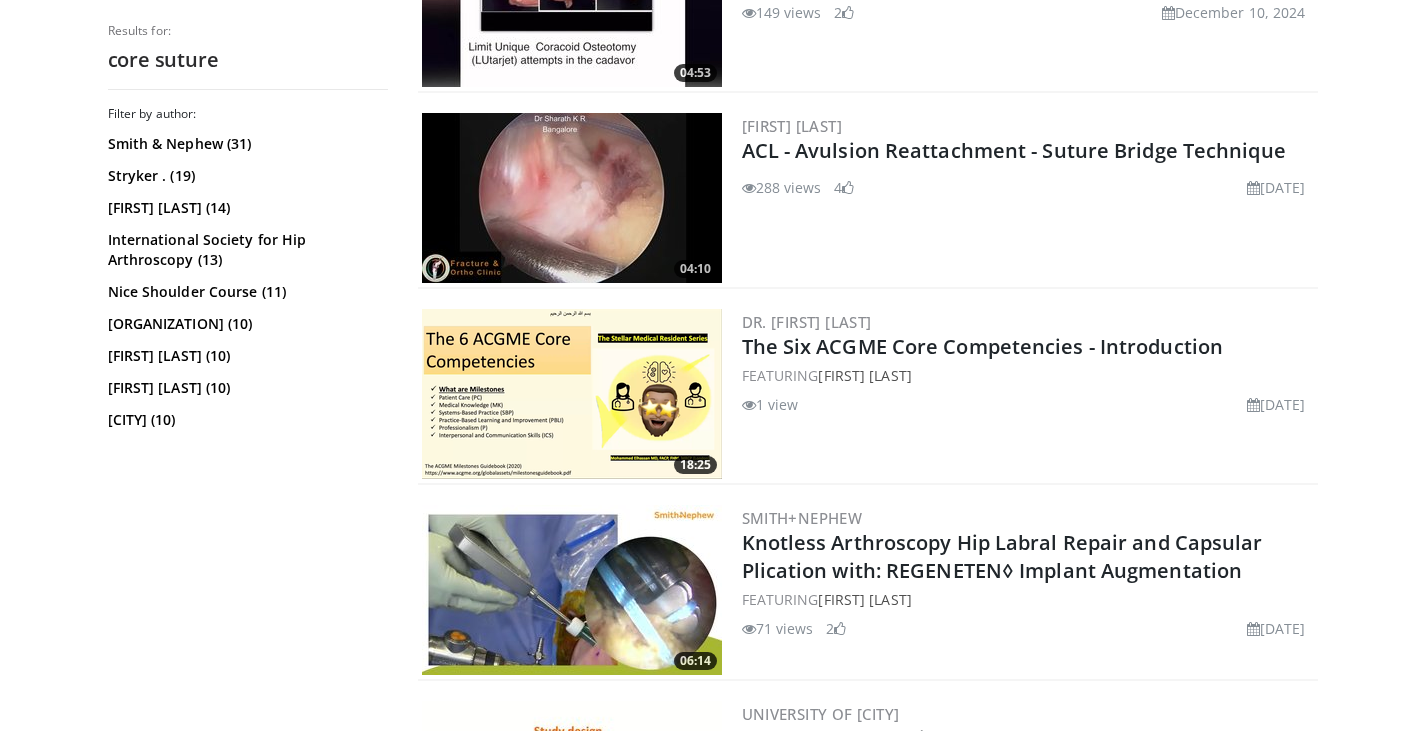 scroll, scrollTop: 4100, scrollLeft: 0, axis: vertical 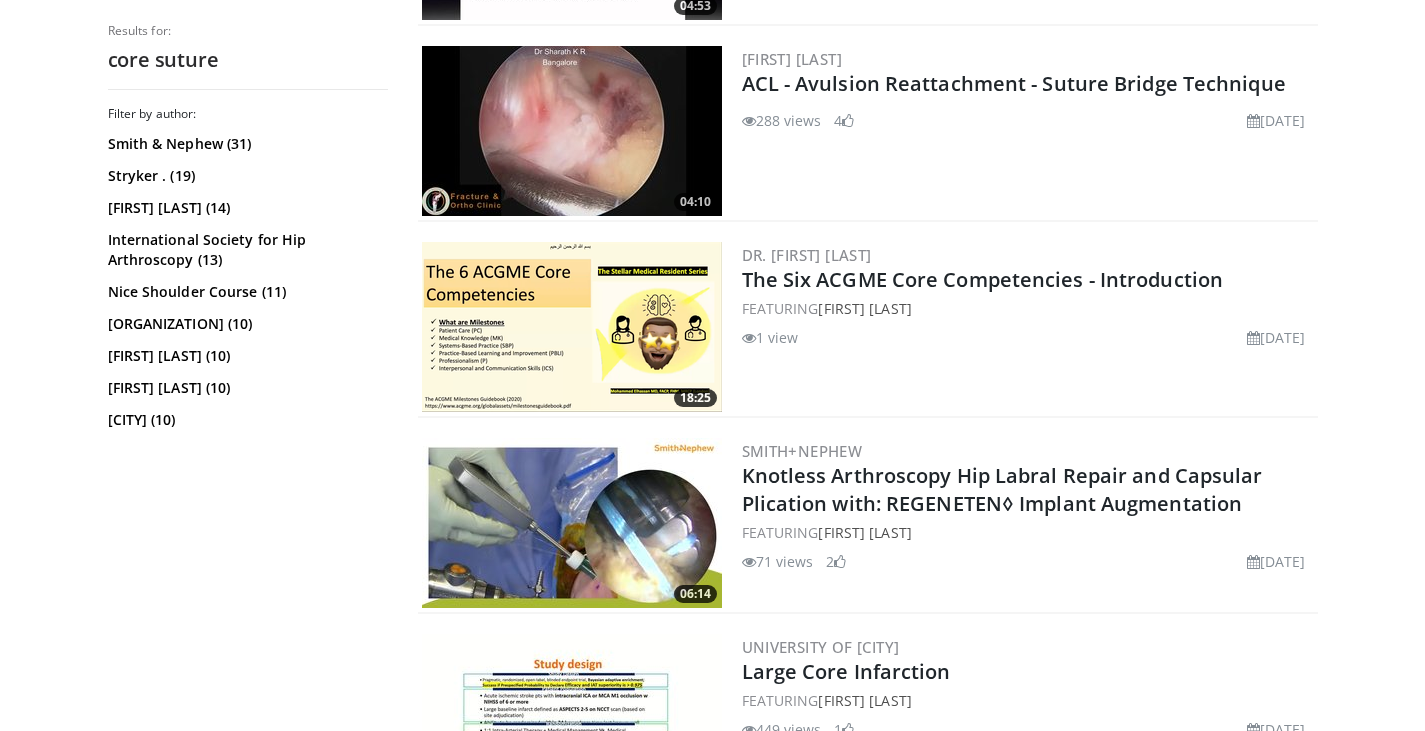 click on "Filter by author:
Smith & Nephew (31)
Stryker . (19)
[FIRST] [LAST] (14)
International Society for Hip Arthroscopy (13)
Nice Shoulder Course (11)
[CITY] Langone (10)
[FIRST] [LAST] (10)
[FIRST] [LAST] (10)
[CITY]  (10)
Hospital for Special Surgery (9)
Doctive Lab (9)
AdventHealth  (9)
Johnson & Johnson (8)
[FIRST] [LAST] (7)
[FIRST] [LAST] (7)" at bounding box center [248, 411] 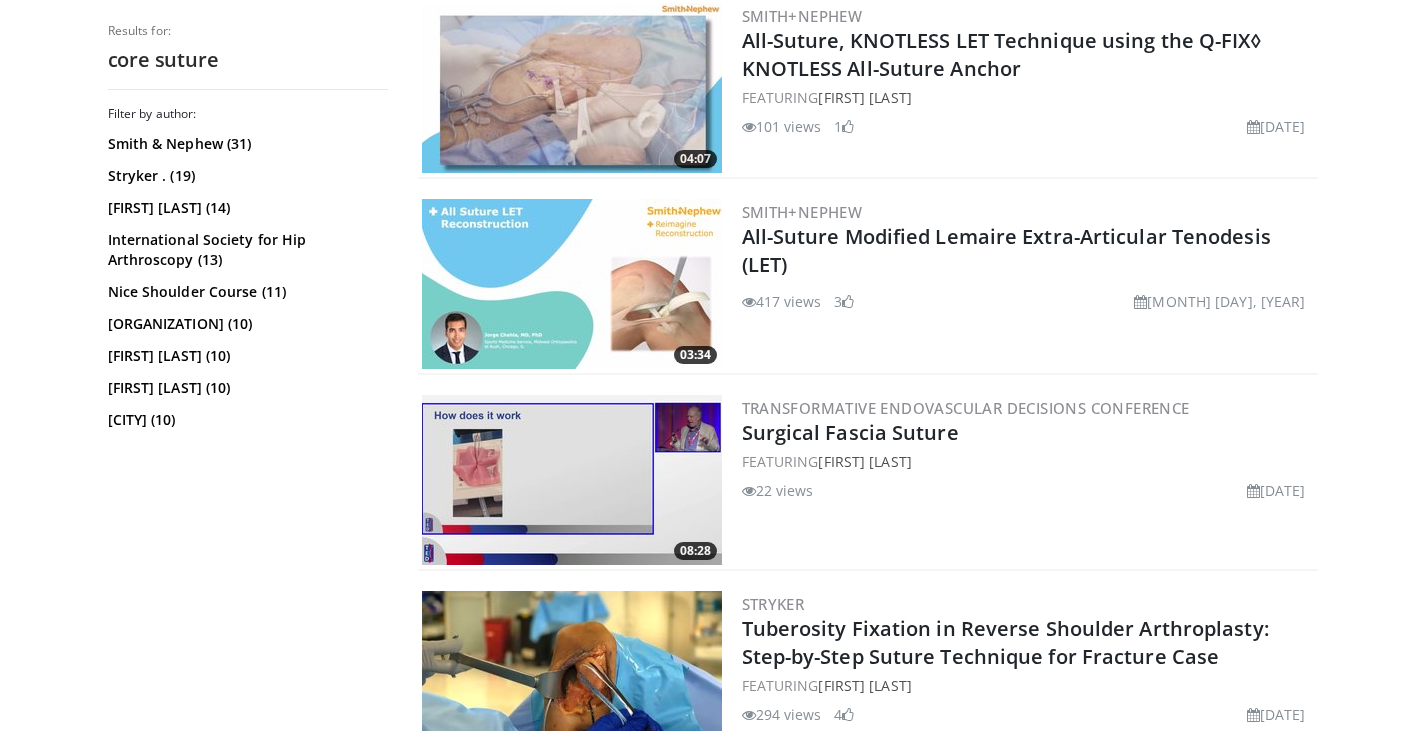 scroll, scrollTop: 1200, scrollLeft: 0, axis: vertical 